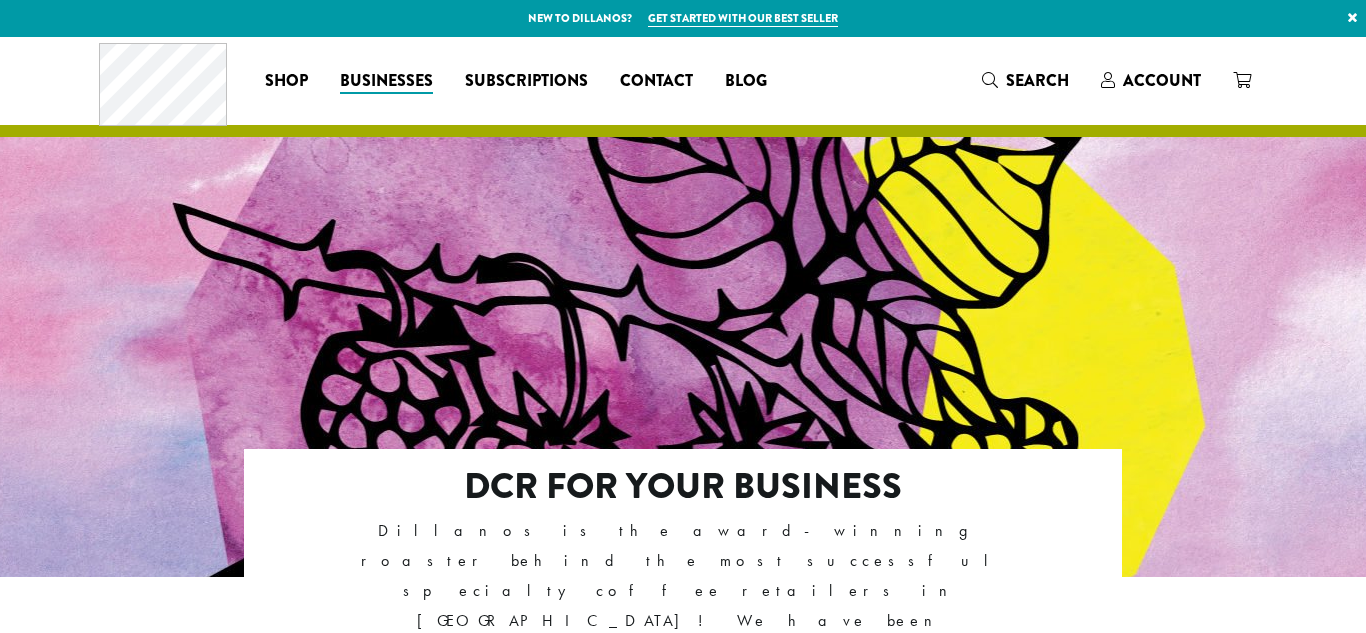 scroll, scrollTop: 0, scrollLeft: 0, axis: both 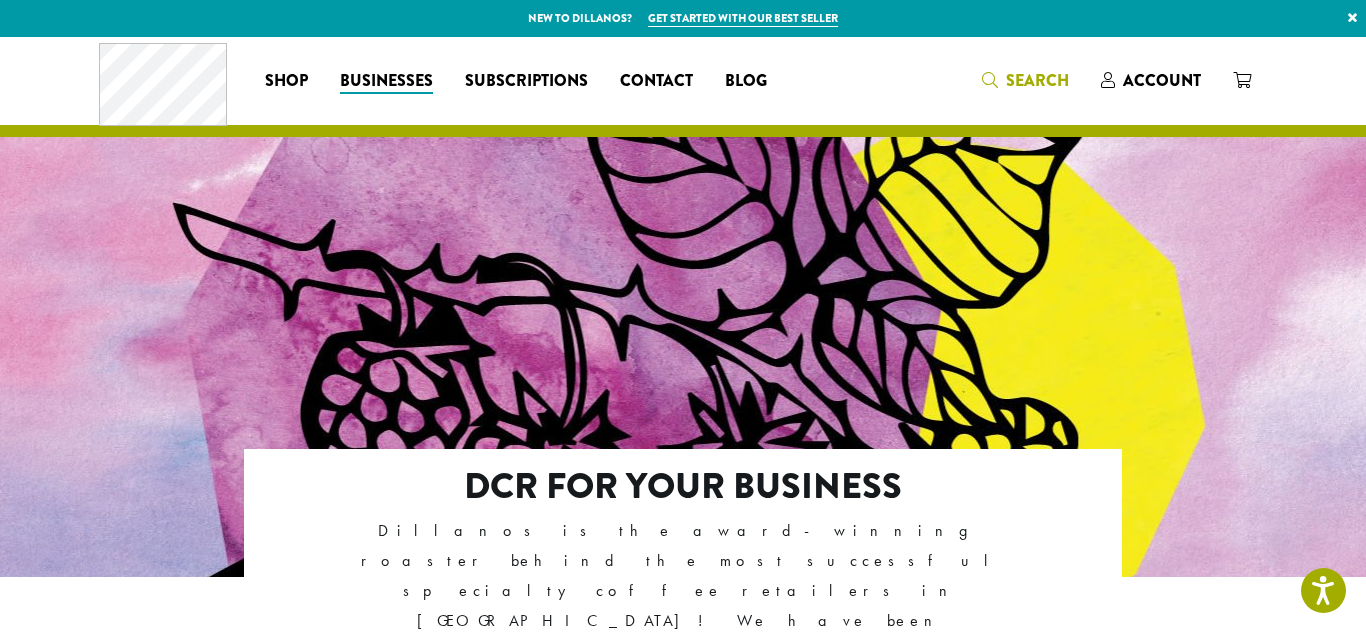 click on "Search" at bounding box center (1037, 80) 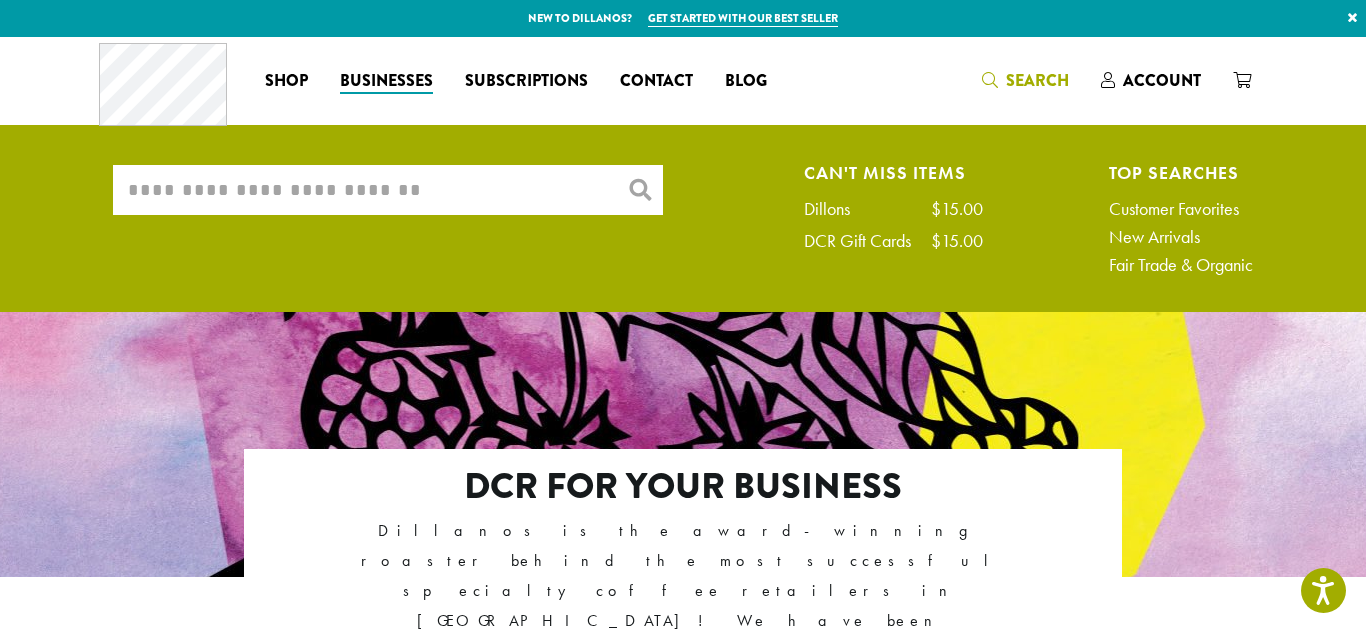 click on "What are you searching for?" at bounding box center [388, 190] 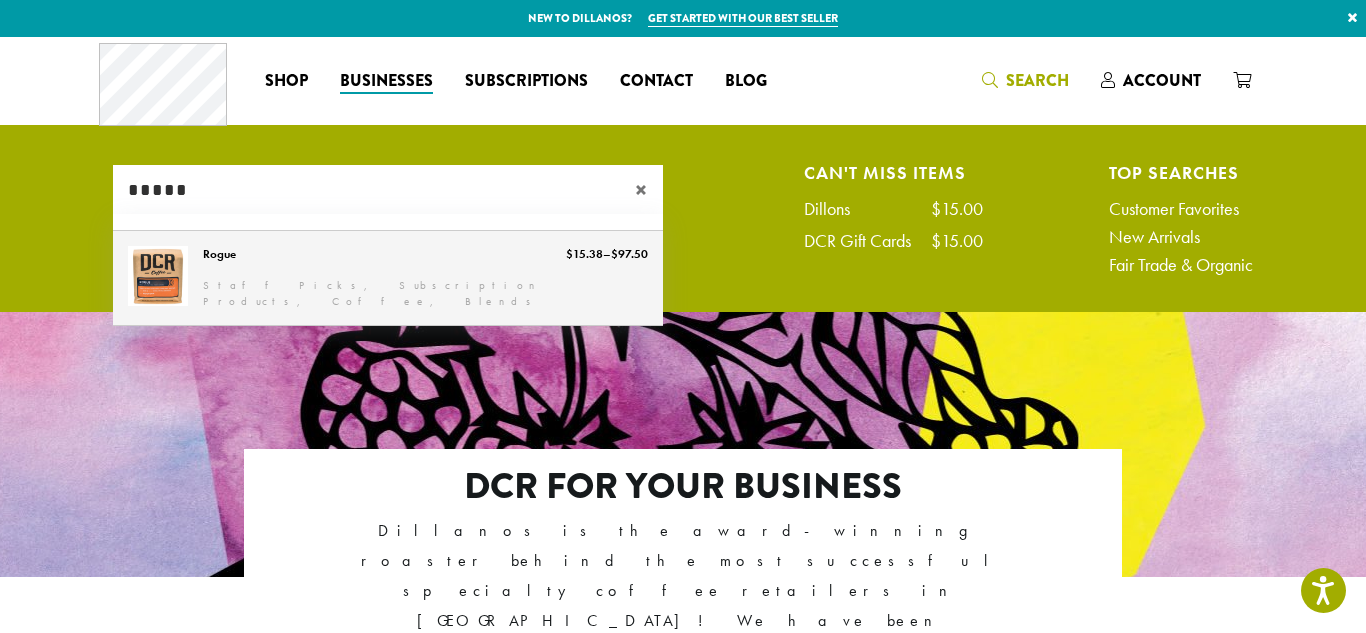 type on "*****" 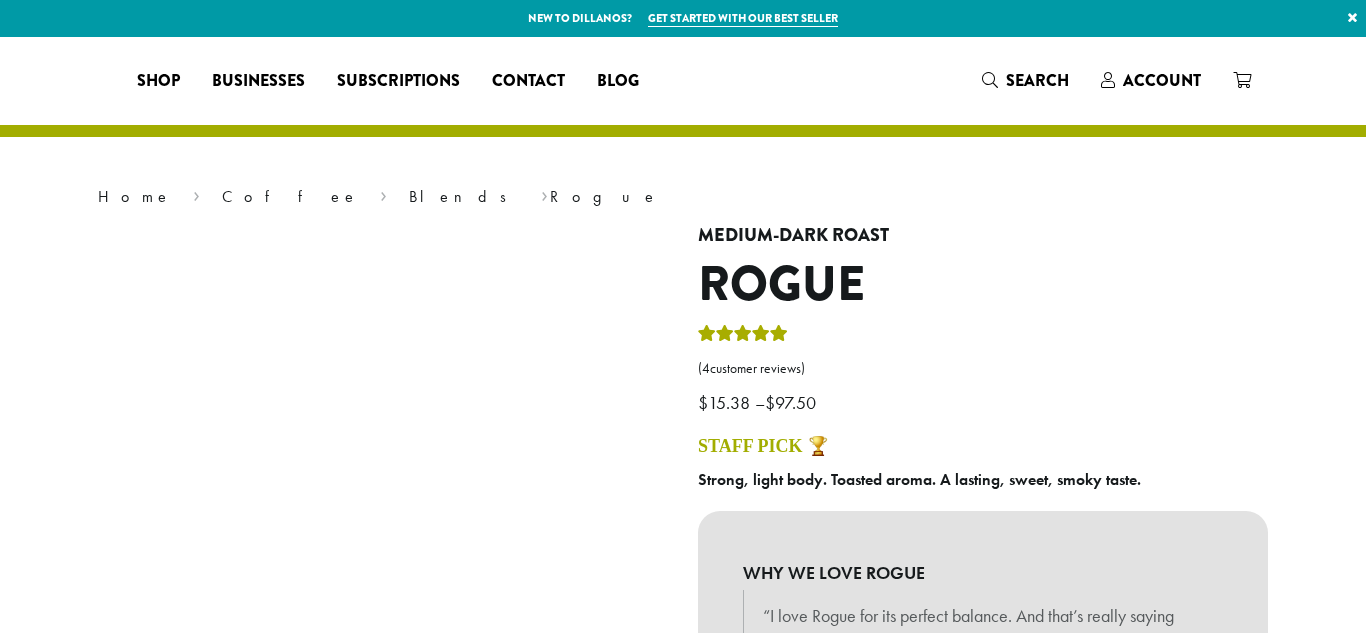 scroll, scrollTop: 0, scrollLeft: 0, axis: both 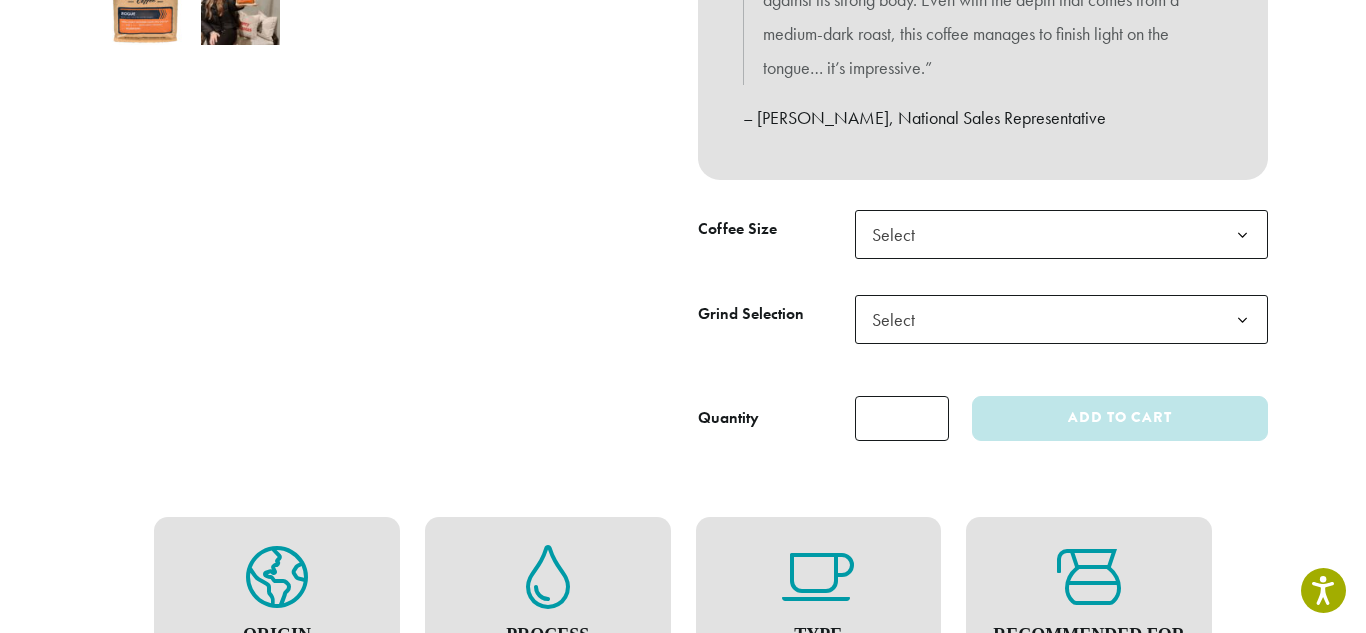 click on "Select" 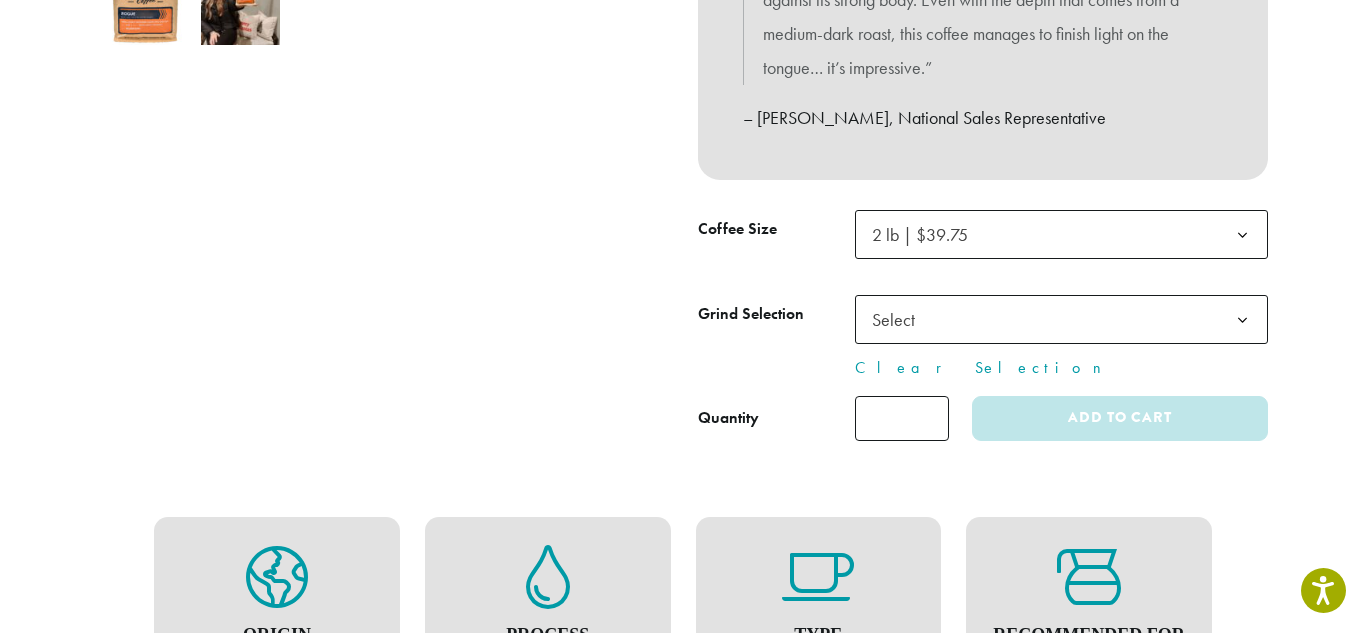 click on "Select" 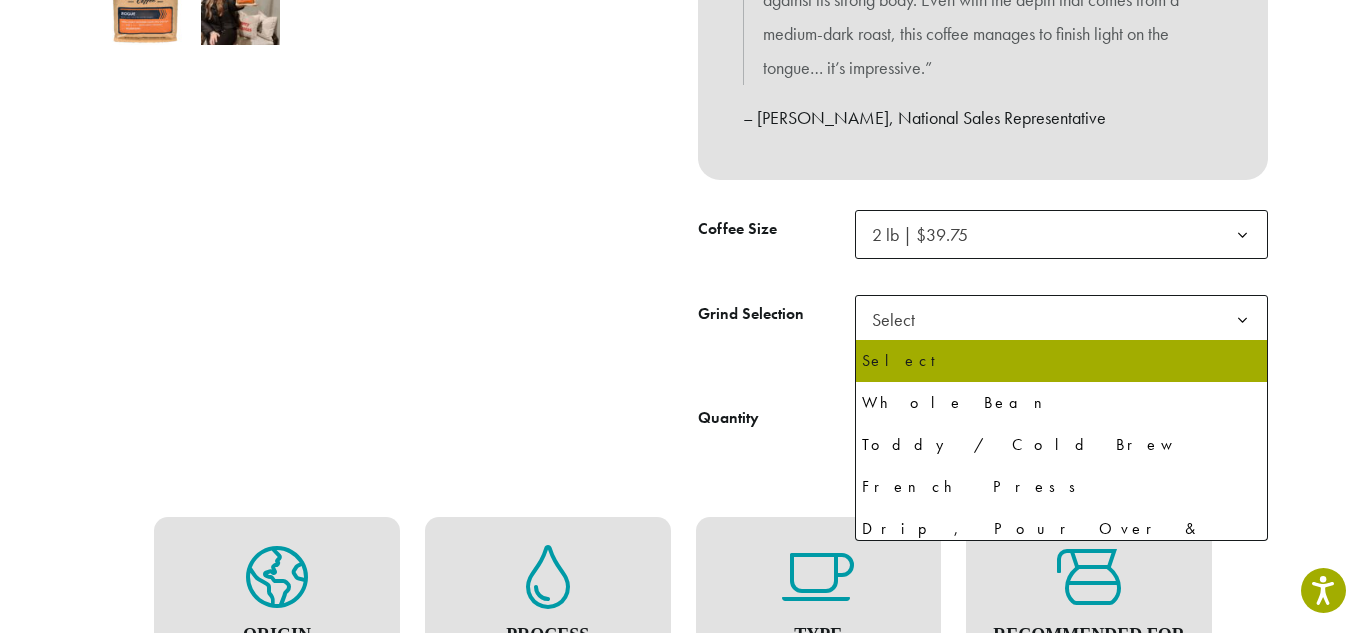 select on "**********" 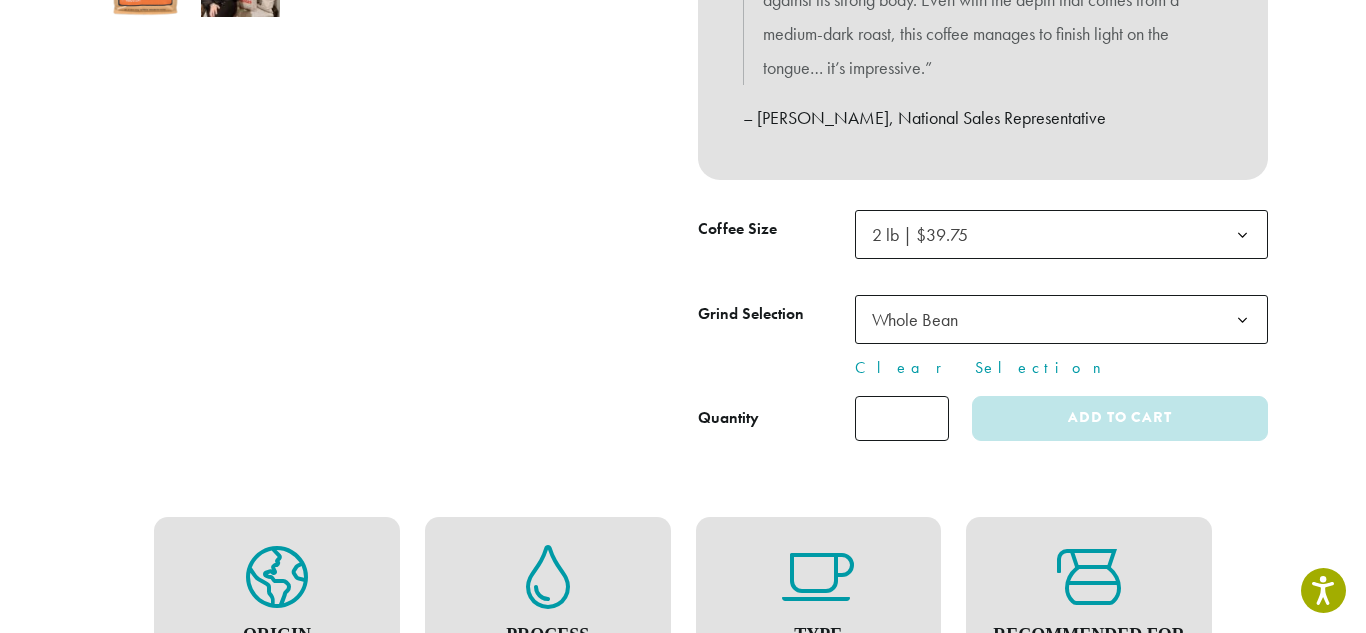 scroll, scrollTop: 739, scrollLeft: 0, axis: vertical 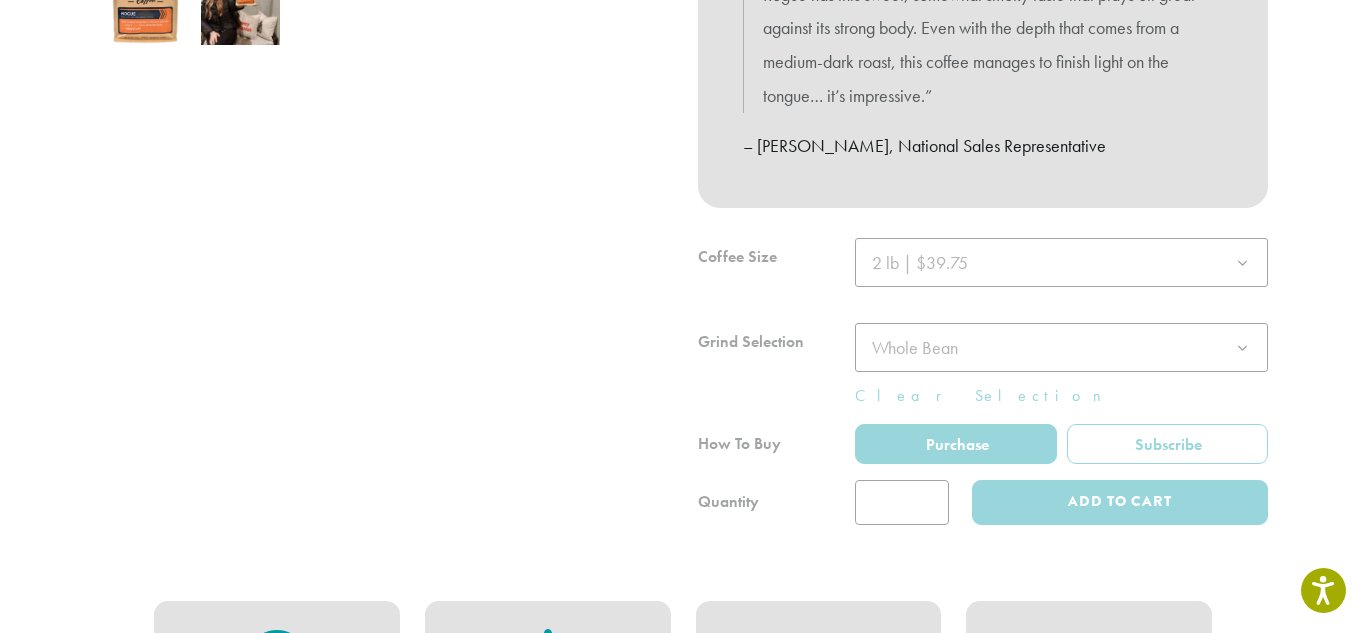 click 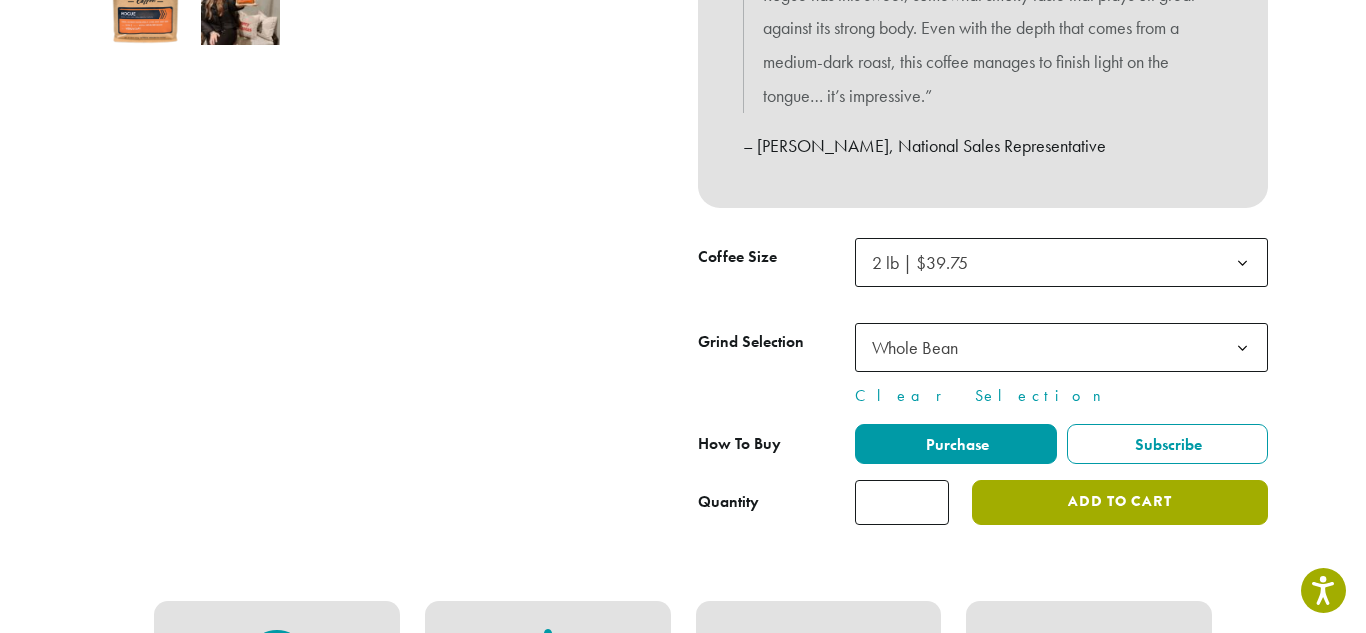 click on "Add to cart" 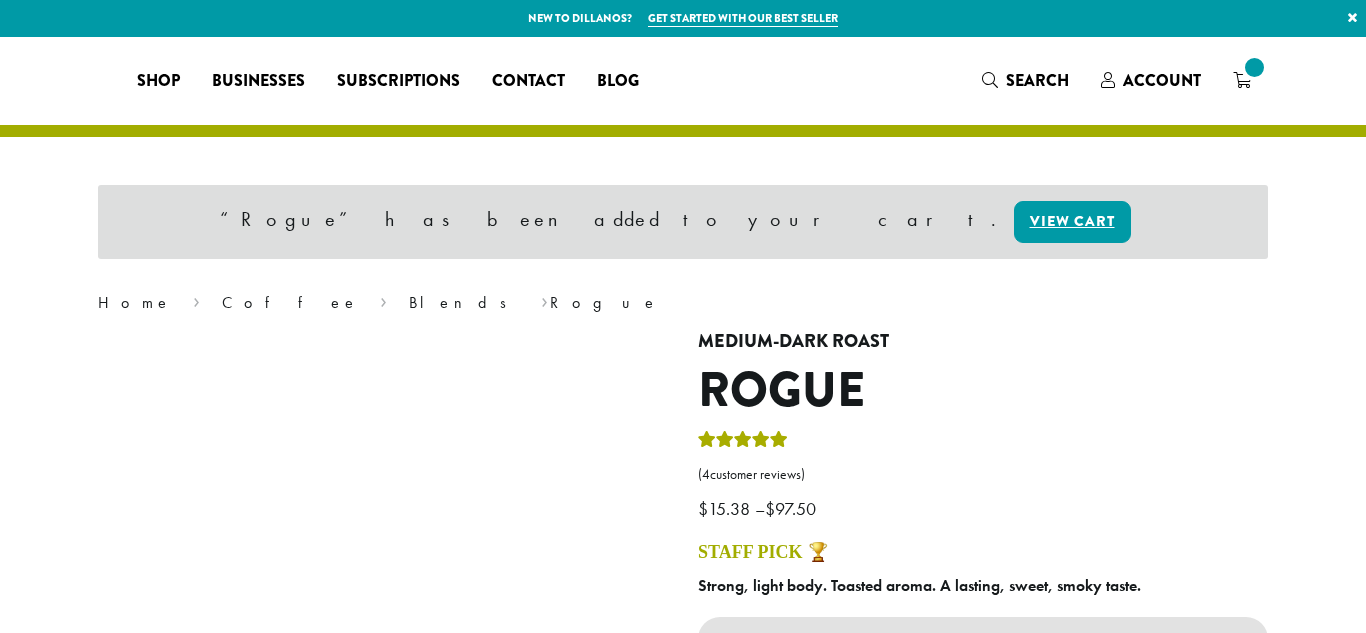 scroll, scrollTop: 0, scrollLeft: 0, axis: both 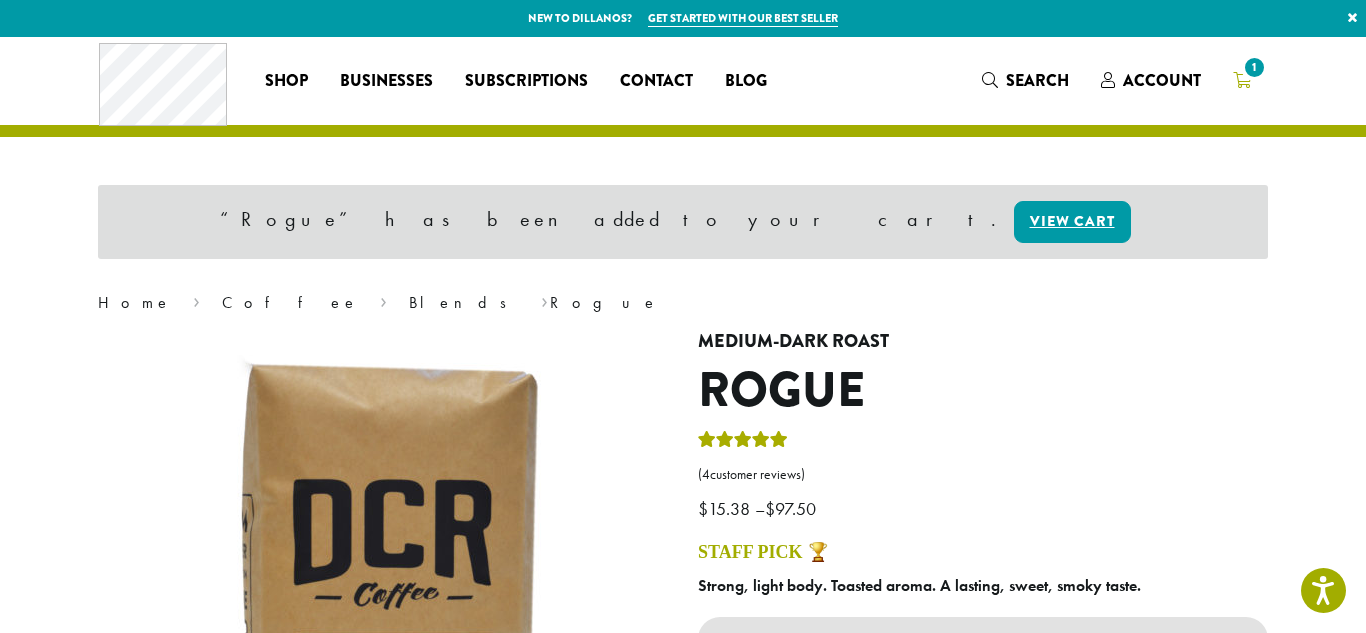 click on "1" at bounding box center [1242, 80] 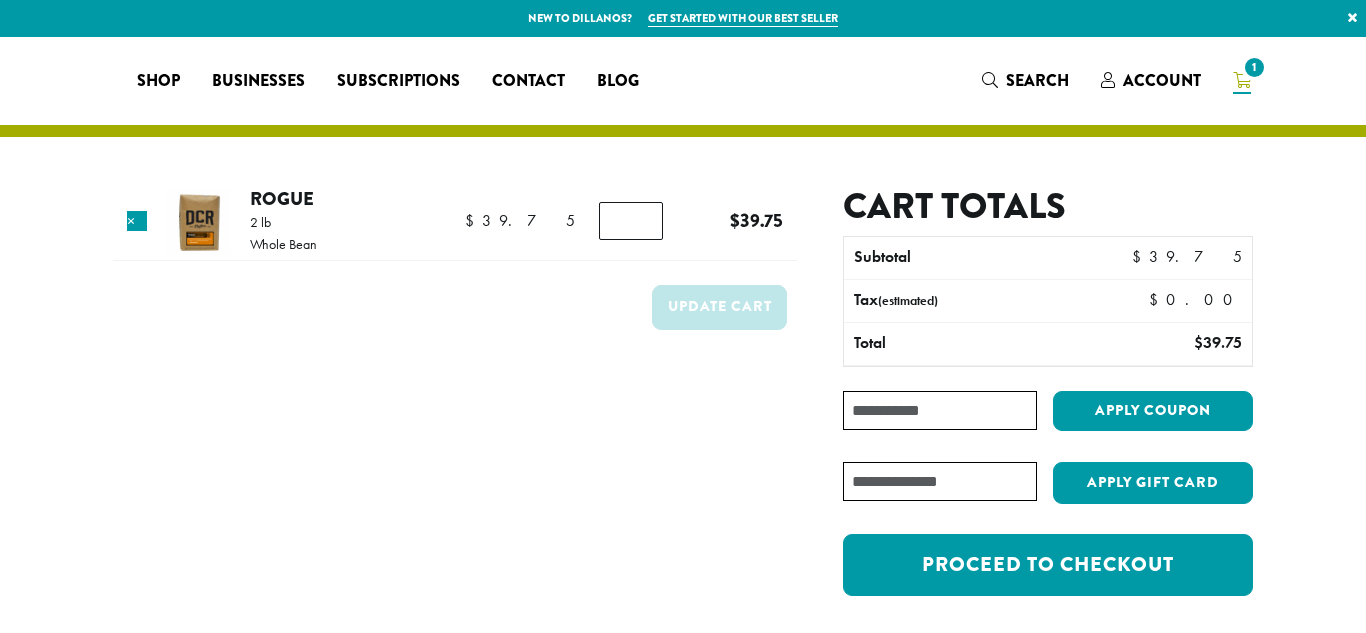 scroll, scrollTop: 0, scrollLeft: 0, axis: both 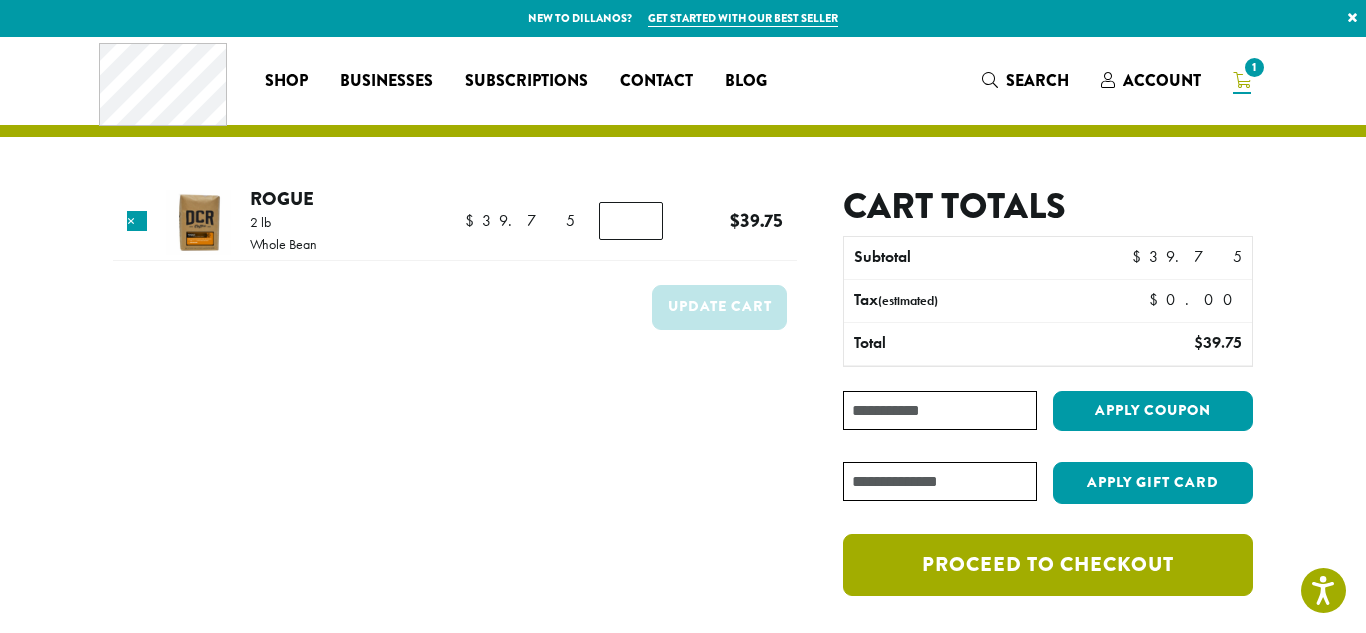 click on "Proceed to checkout" at bounding box center [1048, 565] 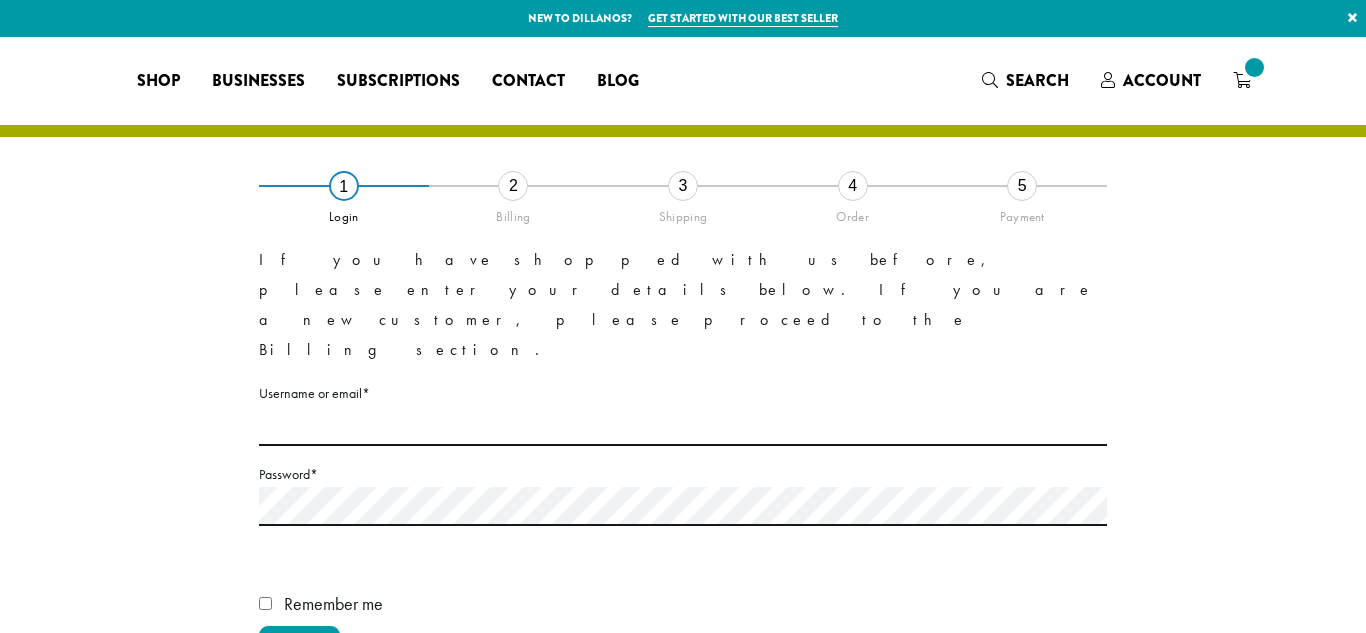 scroll, scrollTop: 0, scrollLeft: 0, axis: both 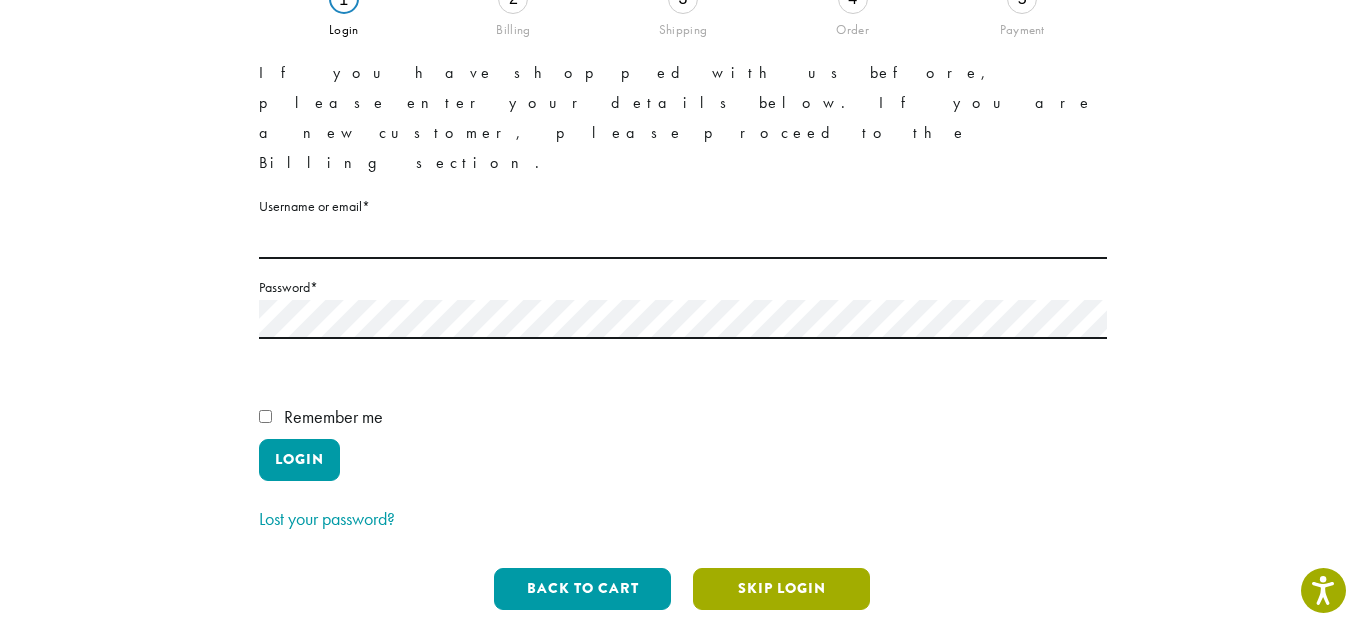 click on "Skip Login" at bounding box center [781, 589] 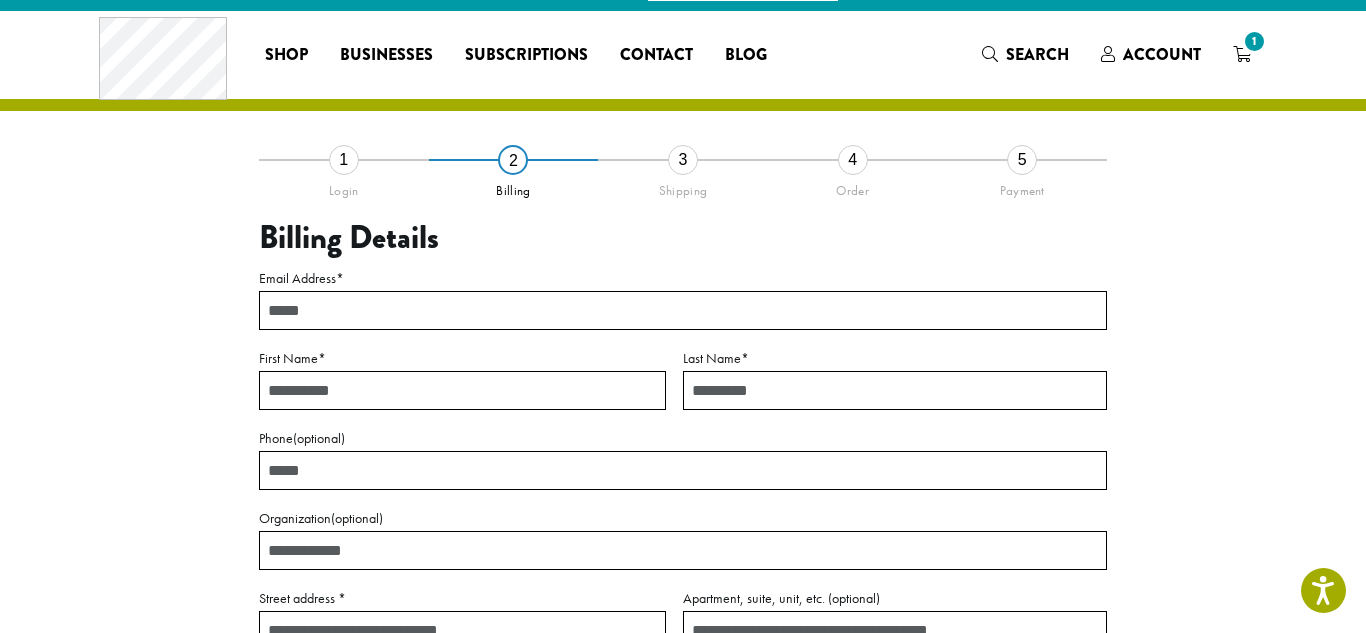 scroll, scrollTop: 27, scrollLeft: 0, axis: vertical 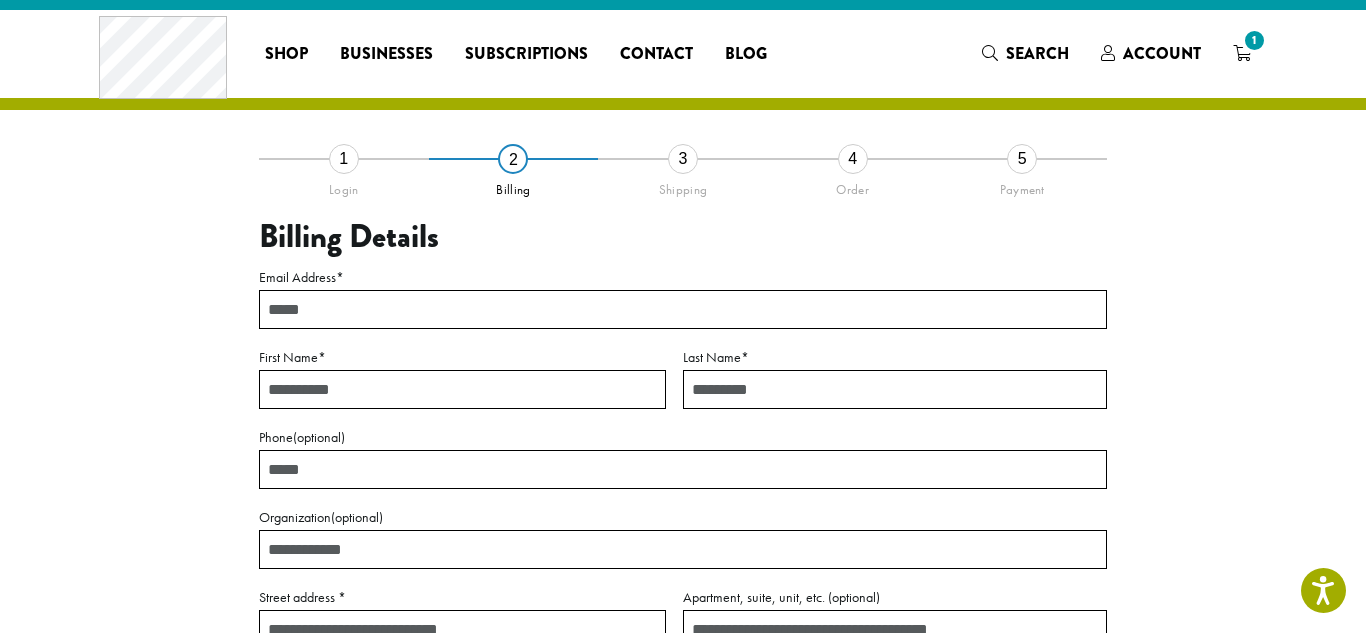 click on "Email Address  *" at bounding box center (683, 309) 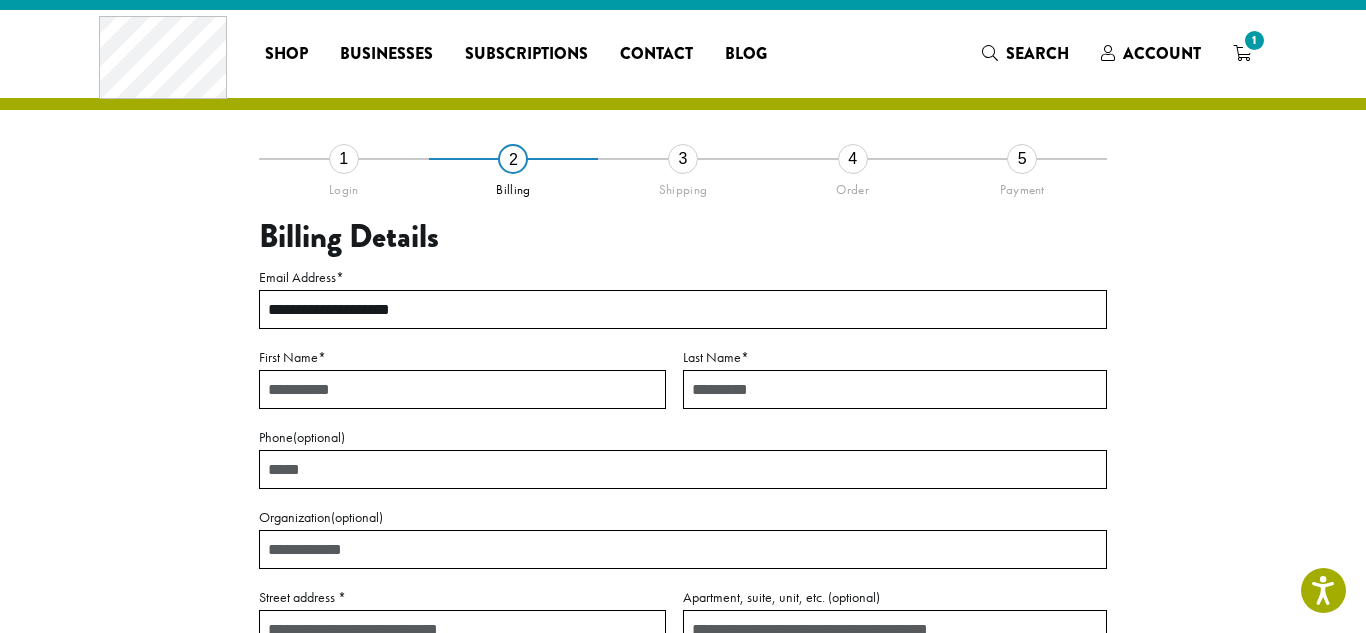 type on "******" 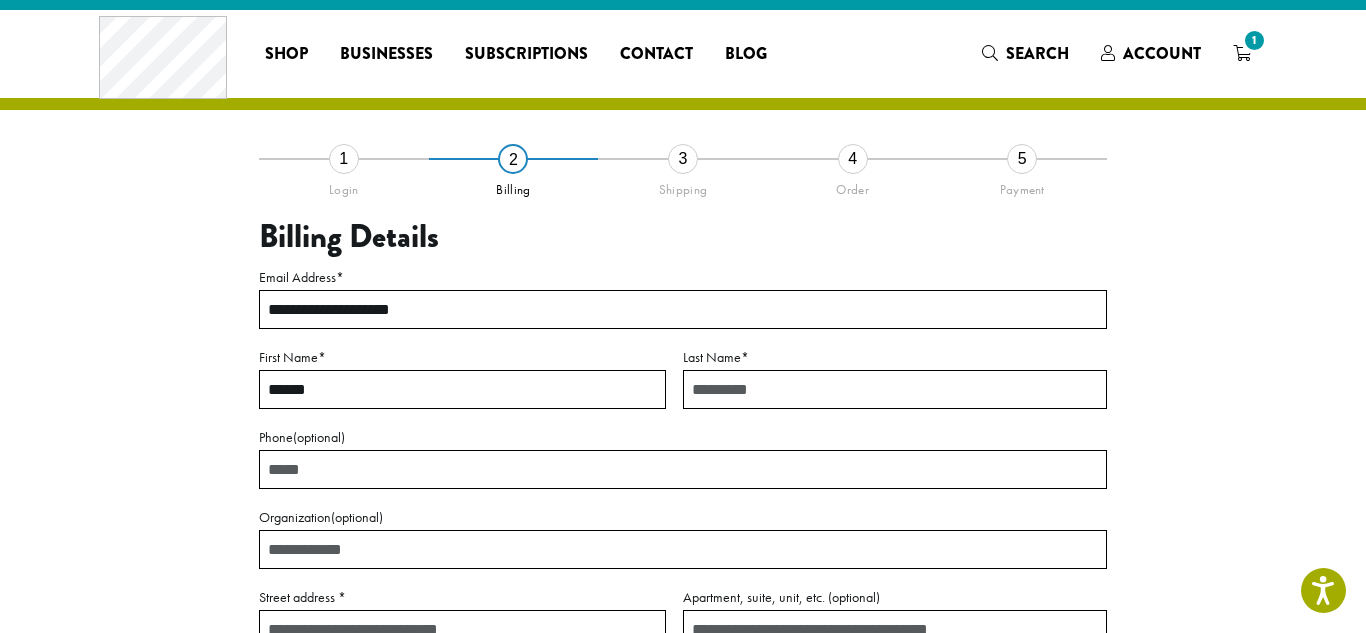 type on "*******" 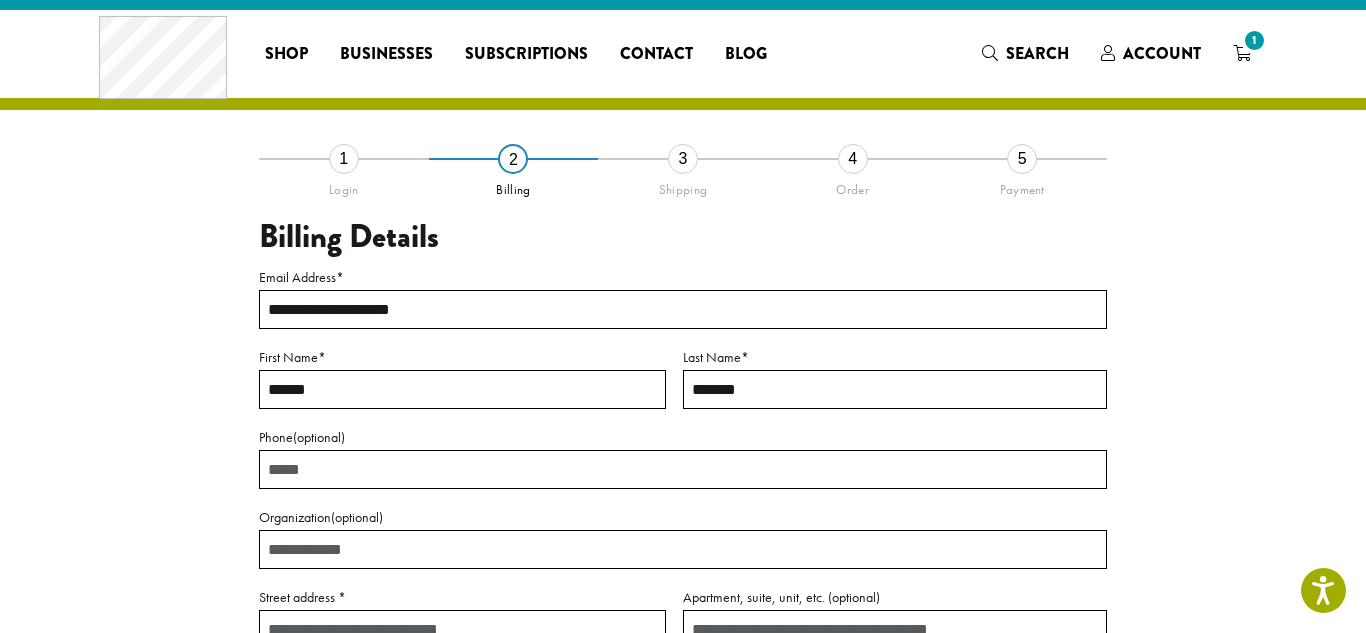 type on "**********" 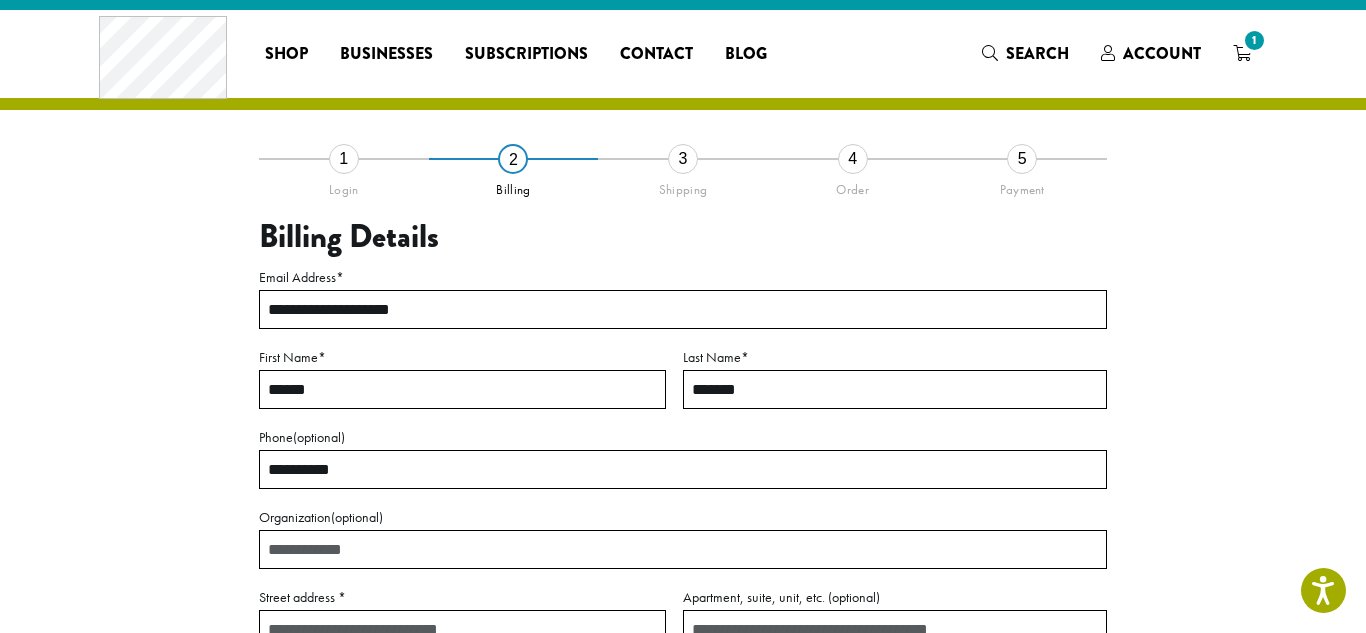type on "**********" 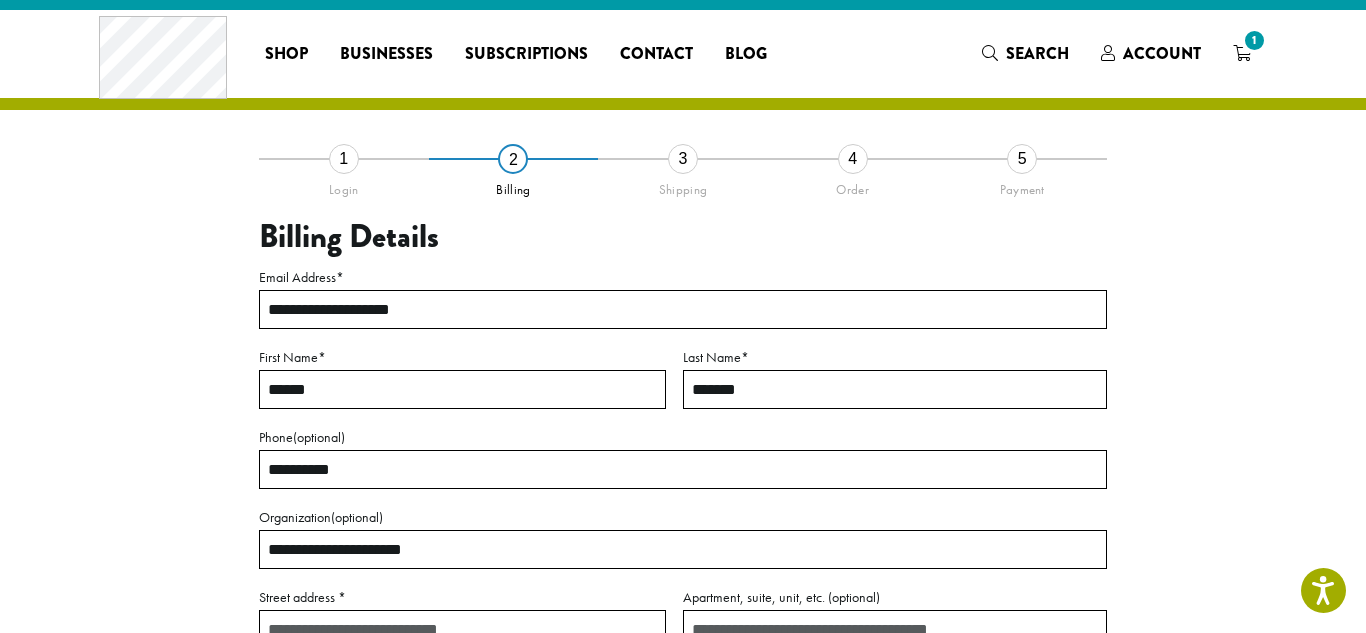 type on "**********" 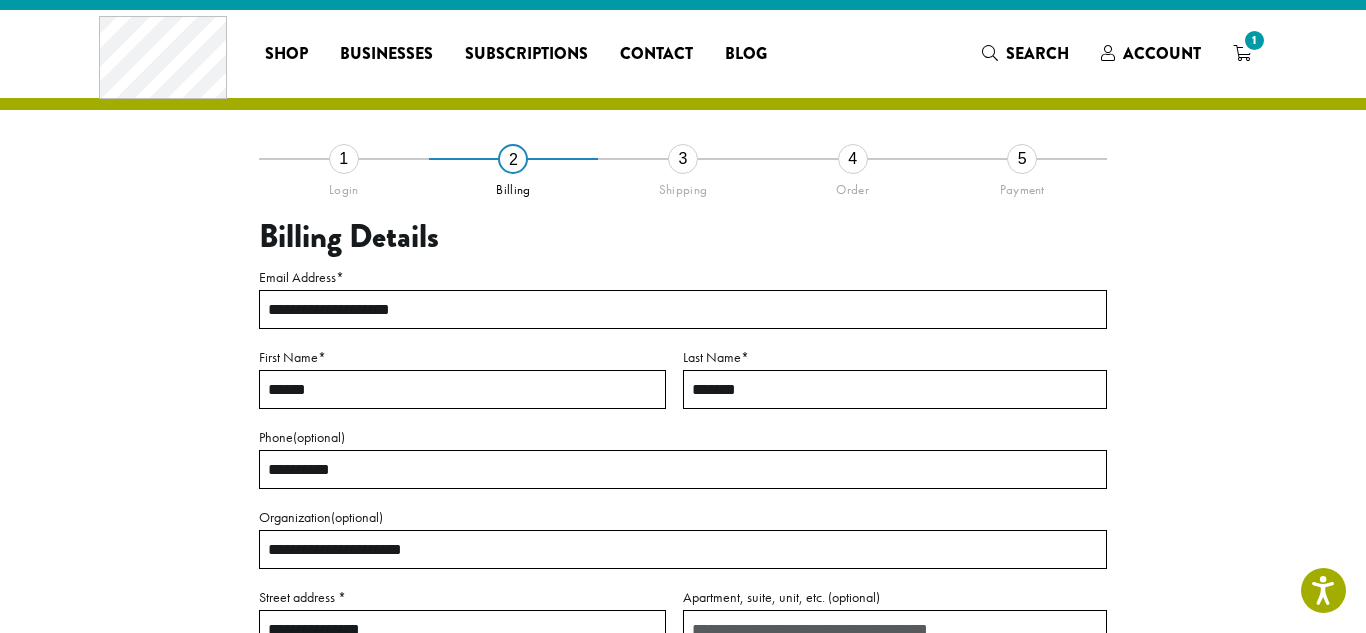 type on "******" 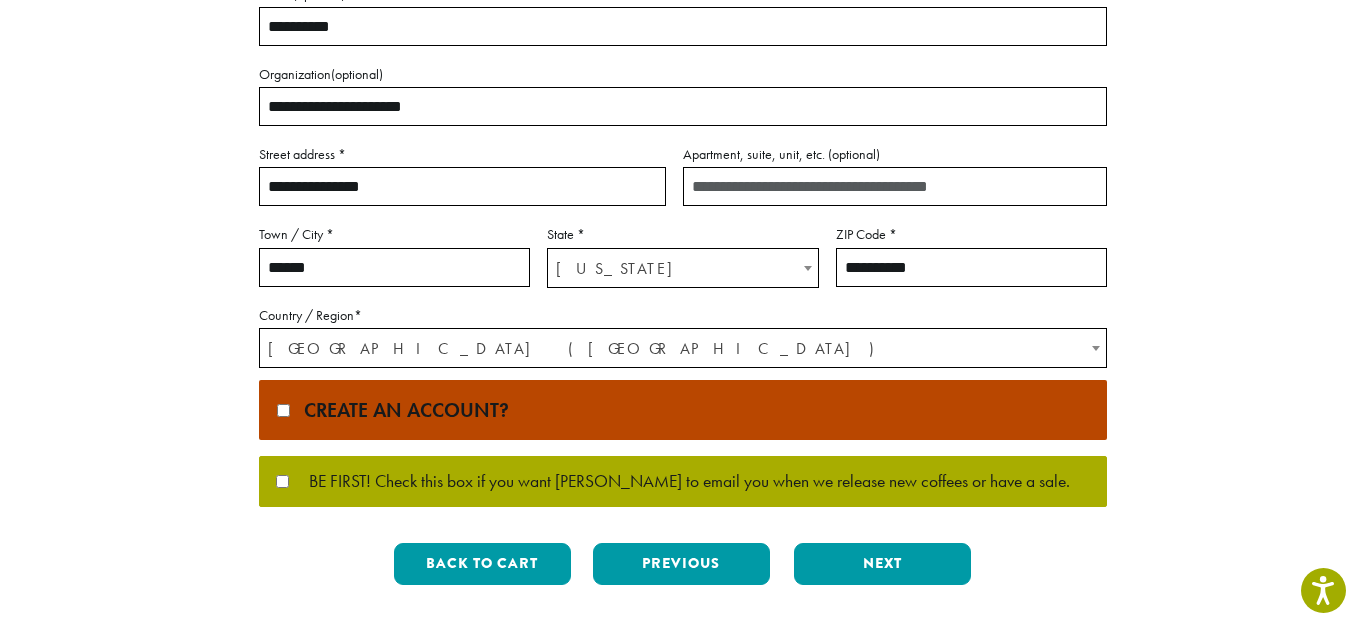 scroll, scrollTop: 472, scrollLeft: 0, axis: vertical 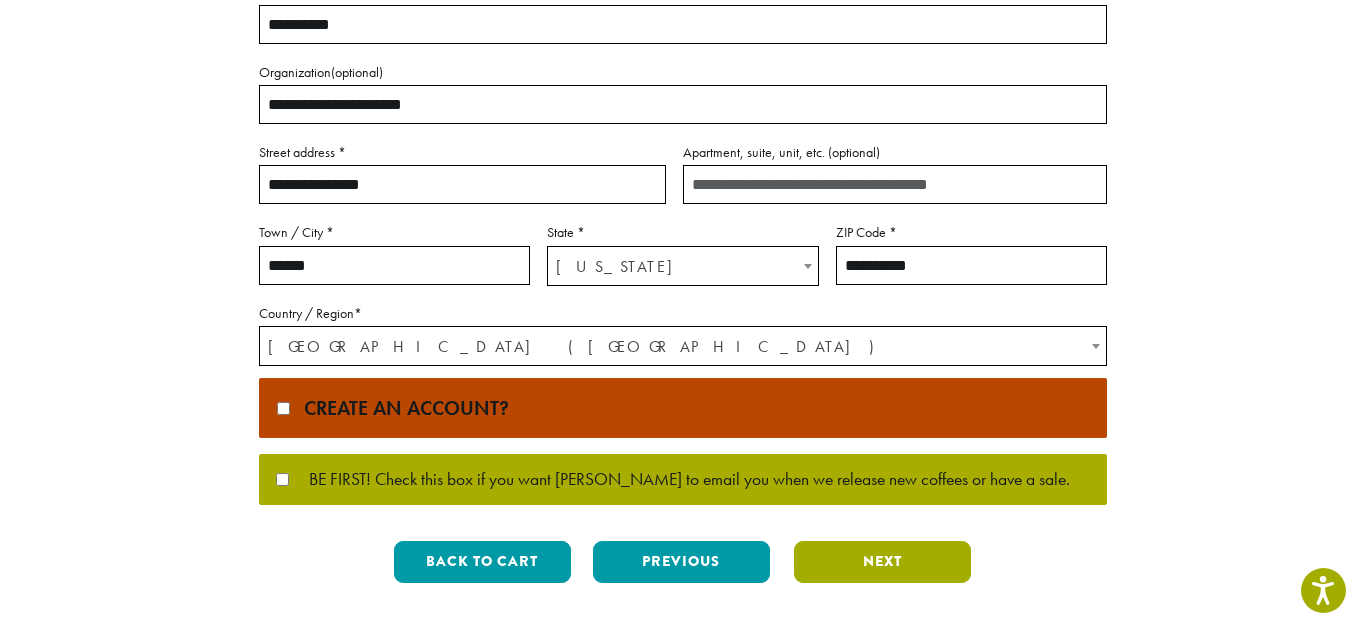 click on "Next" at bounding box center (882, 562) 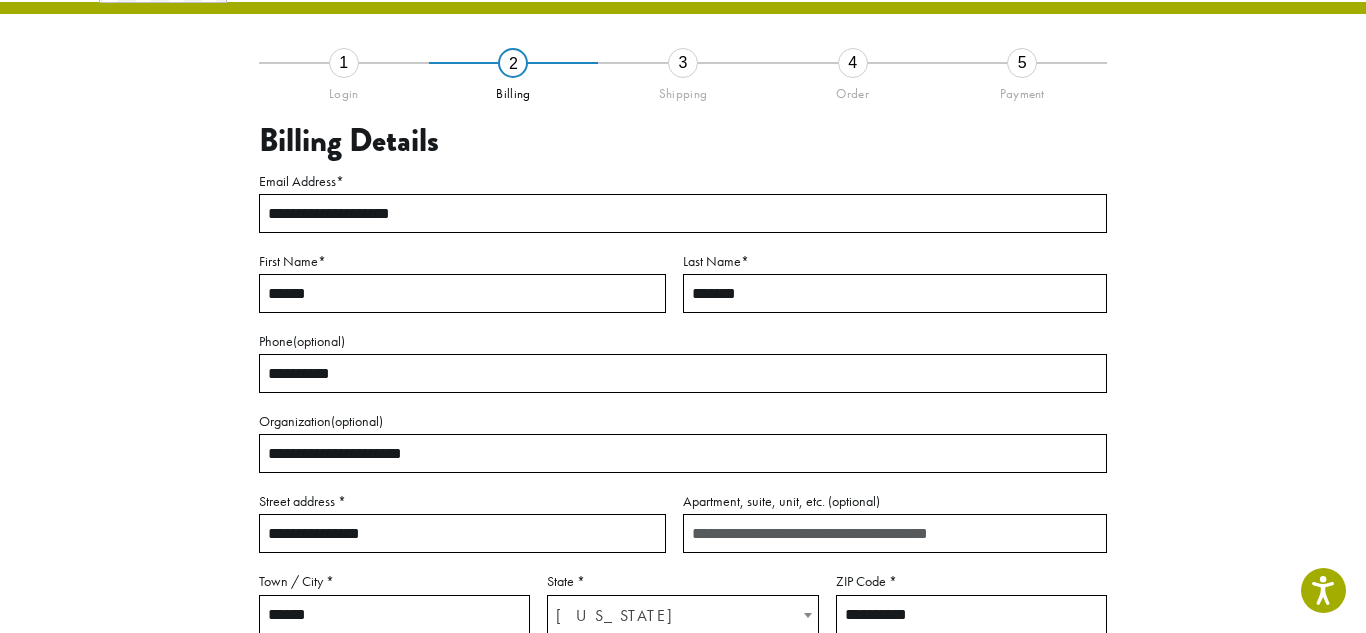 scroll, scrollTop: 115, scrollLeft: 0, axis: vertical 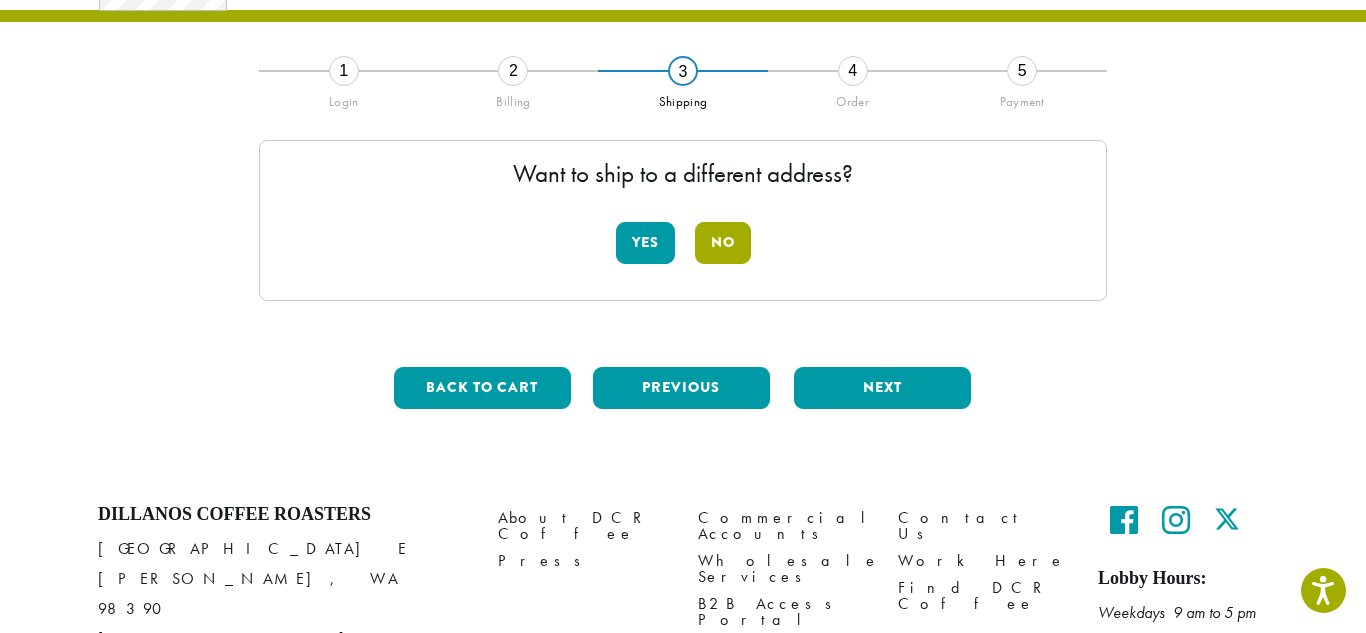 click on "No" at bounding box center [723, 243] 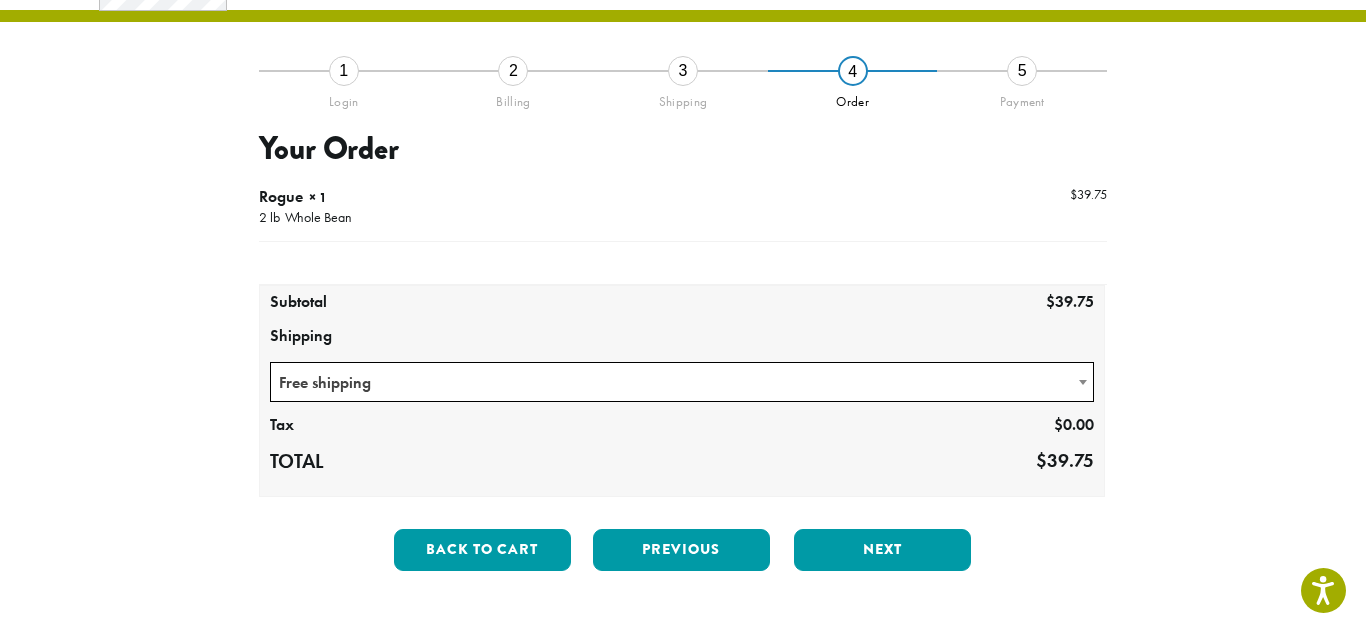 click on "Free shipping" at bounding box center [682, 382] 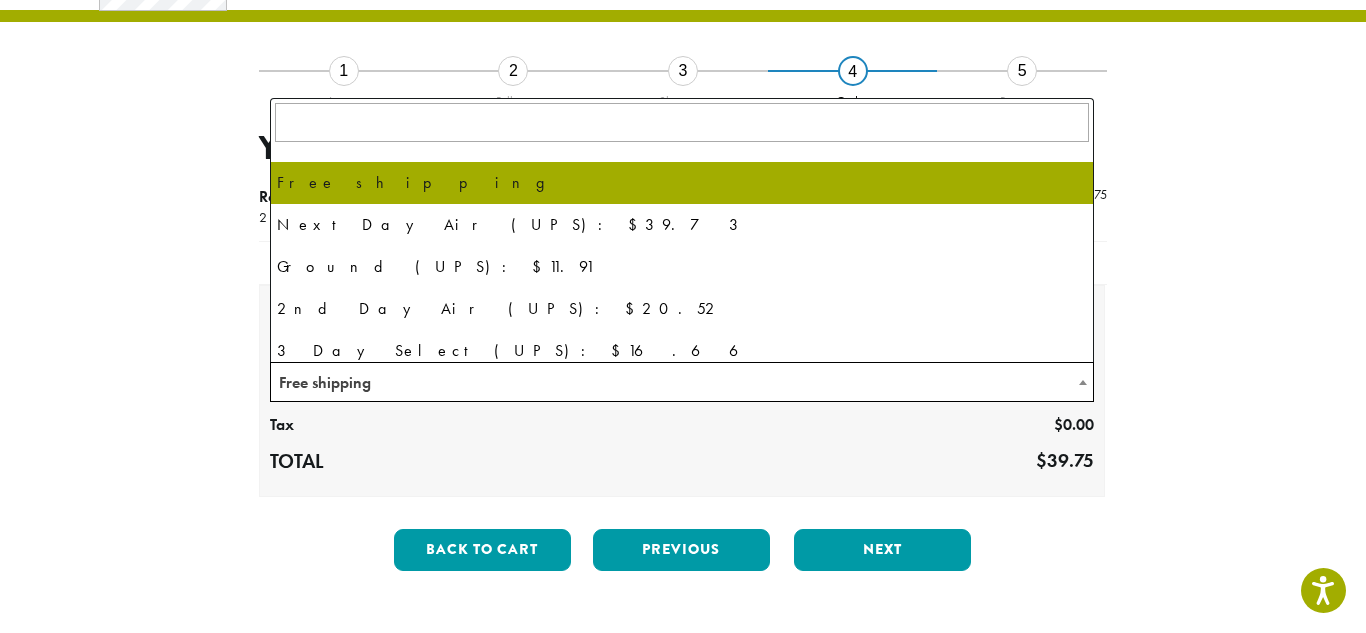 select on "********" 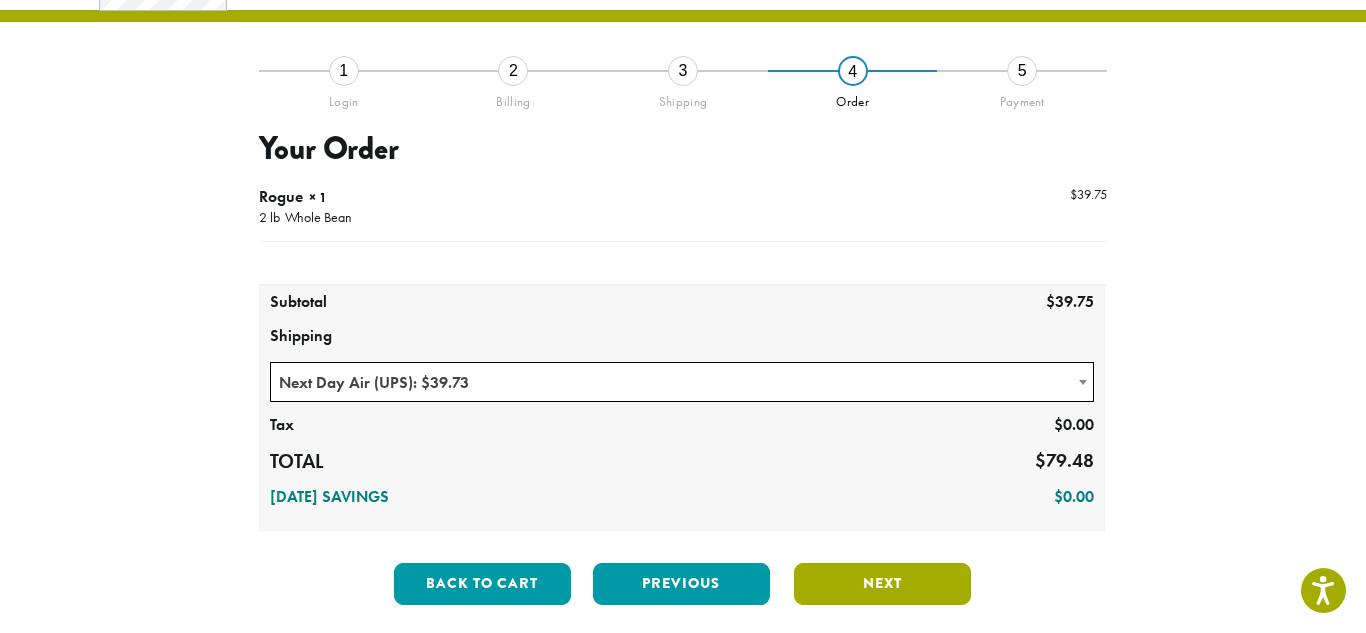 click on "Next" at bounding box center (882, 584) 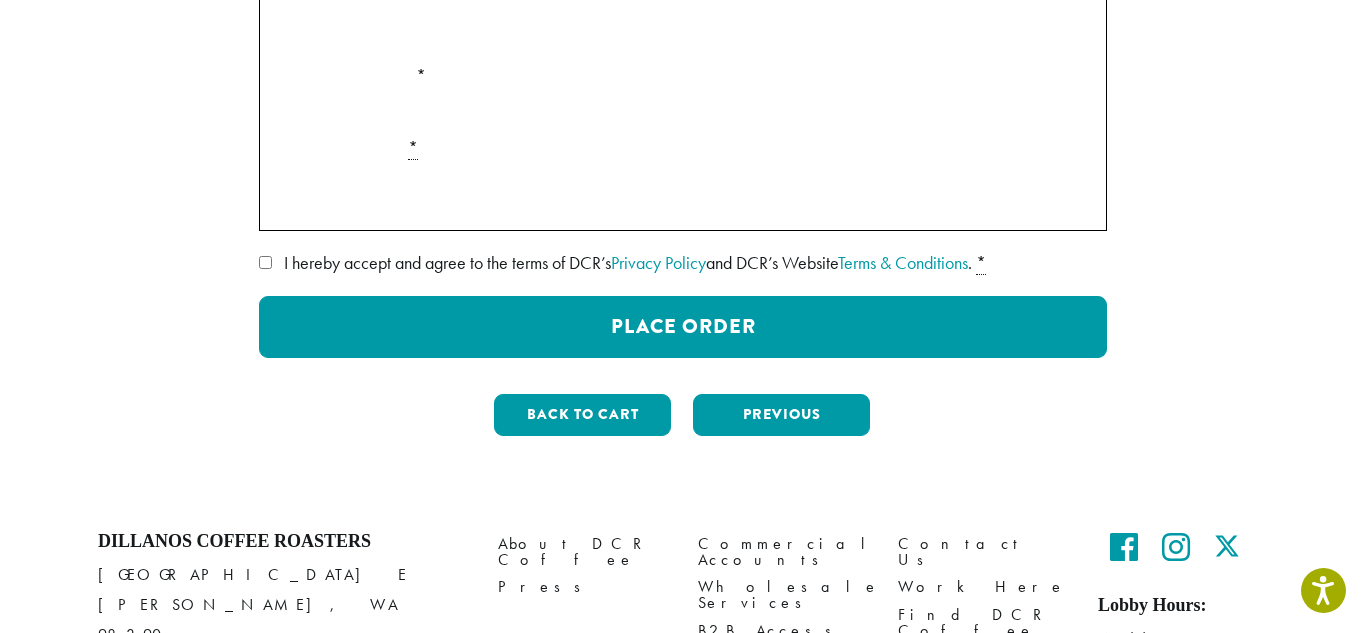 scroll, scrollTop: 448, scrollLeft: 0, axis: vertical 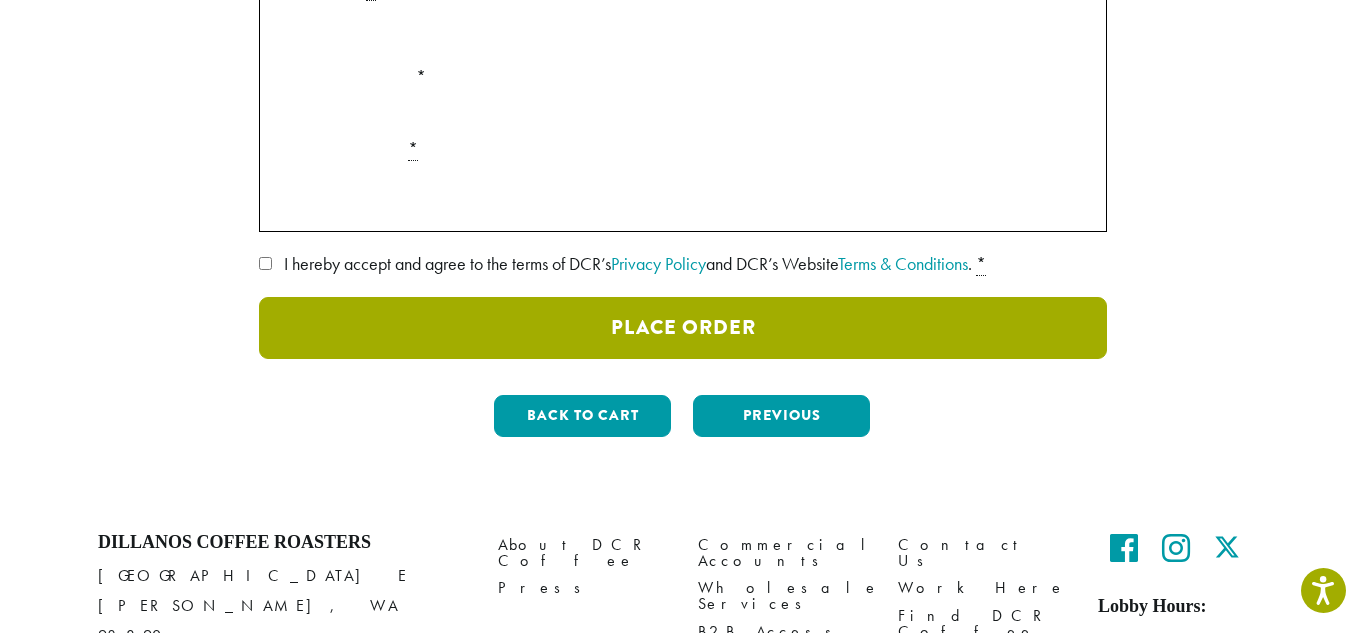 click on "Place Order" at bounding box center [683, 328] 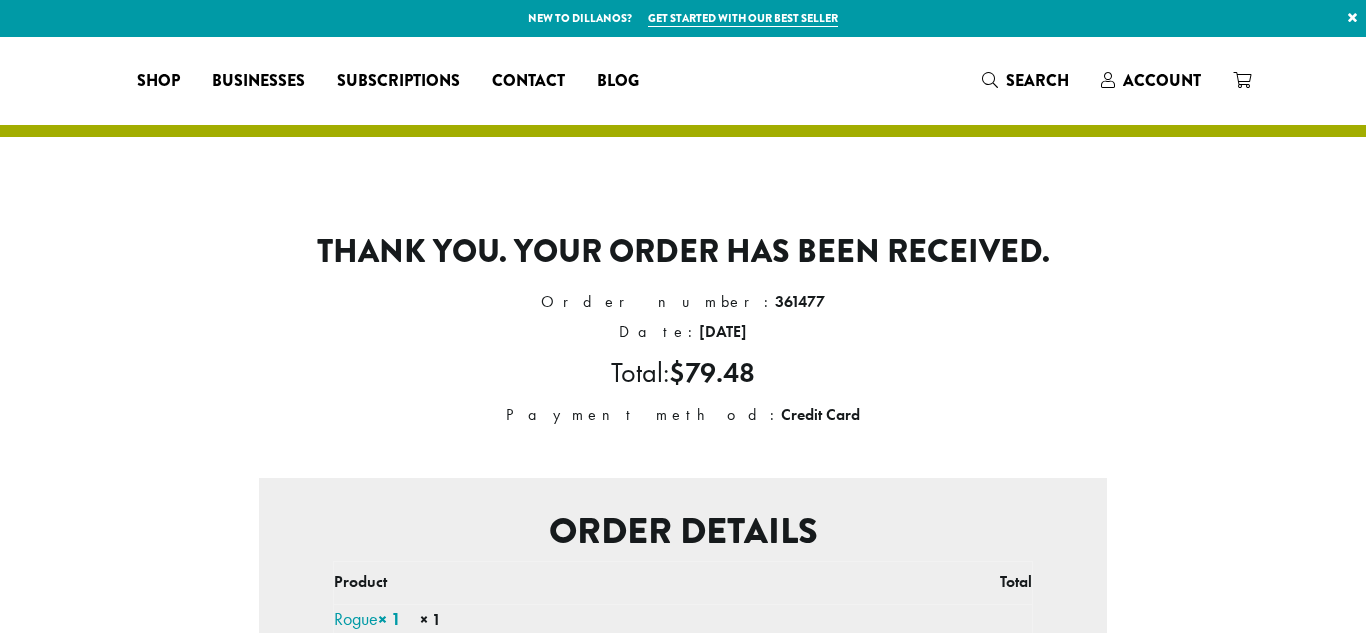 scroll, scrollTop: 0, scrollLeft: 0, axis: both 